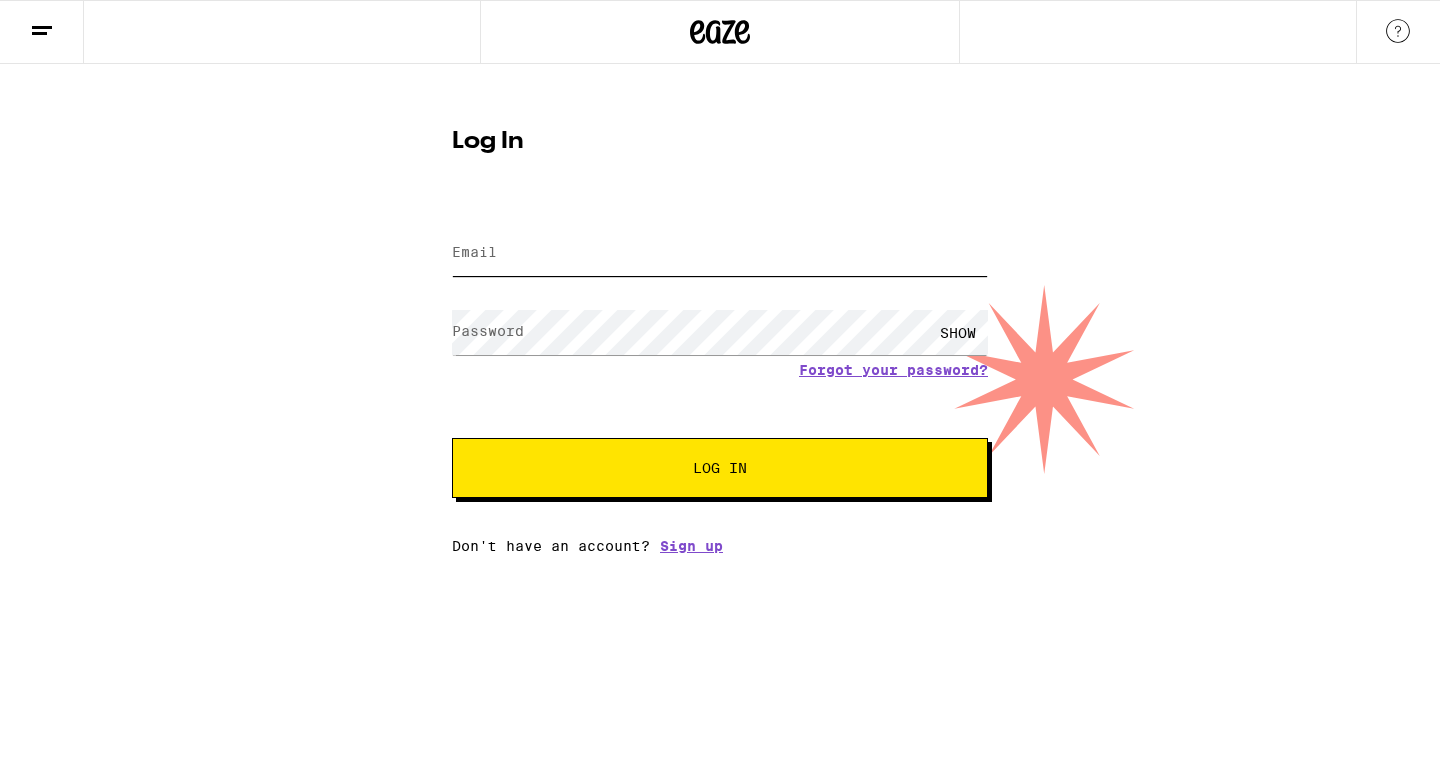 type on "[USERNAME]@[DOMAIN]" 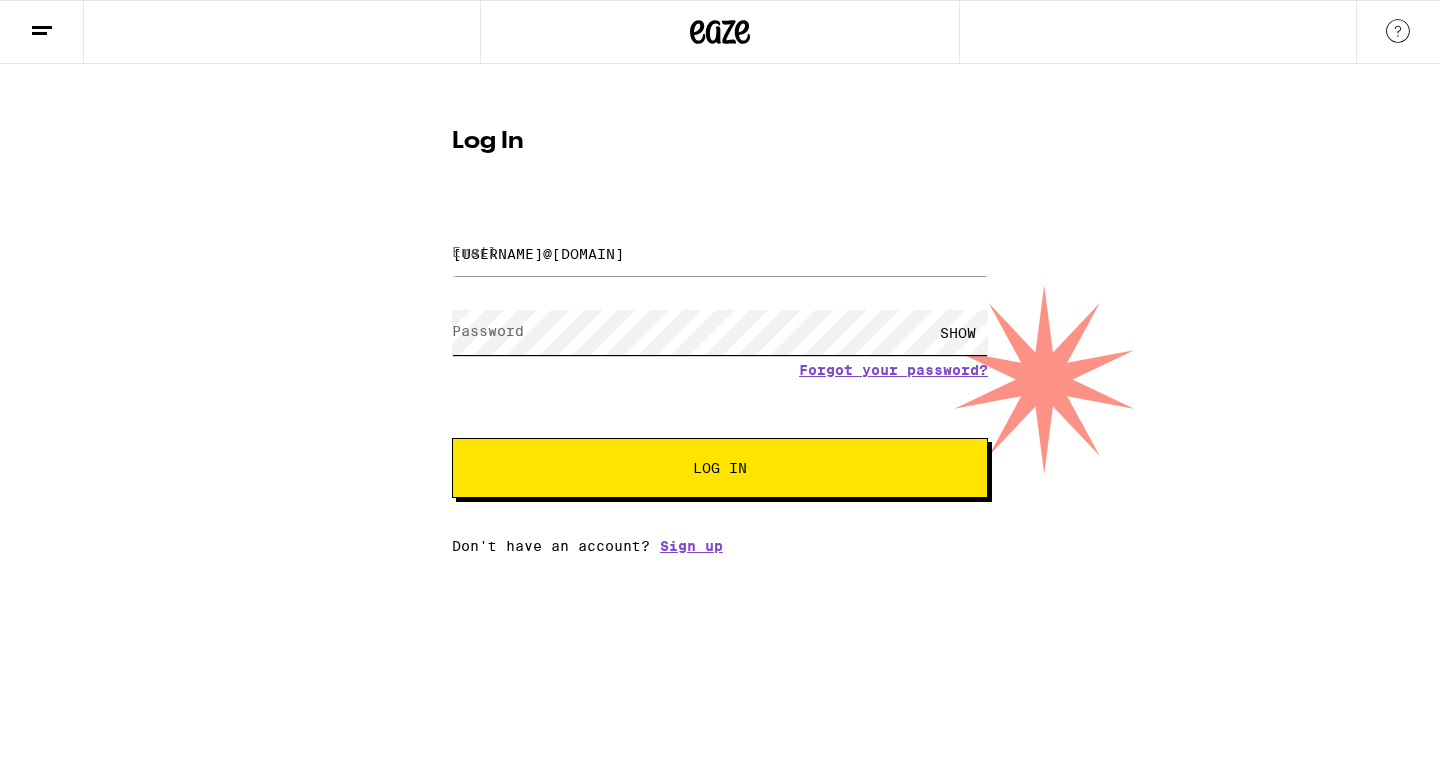 click on "Log In" at bounding box center (720, 468) 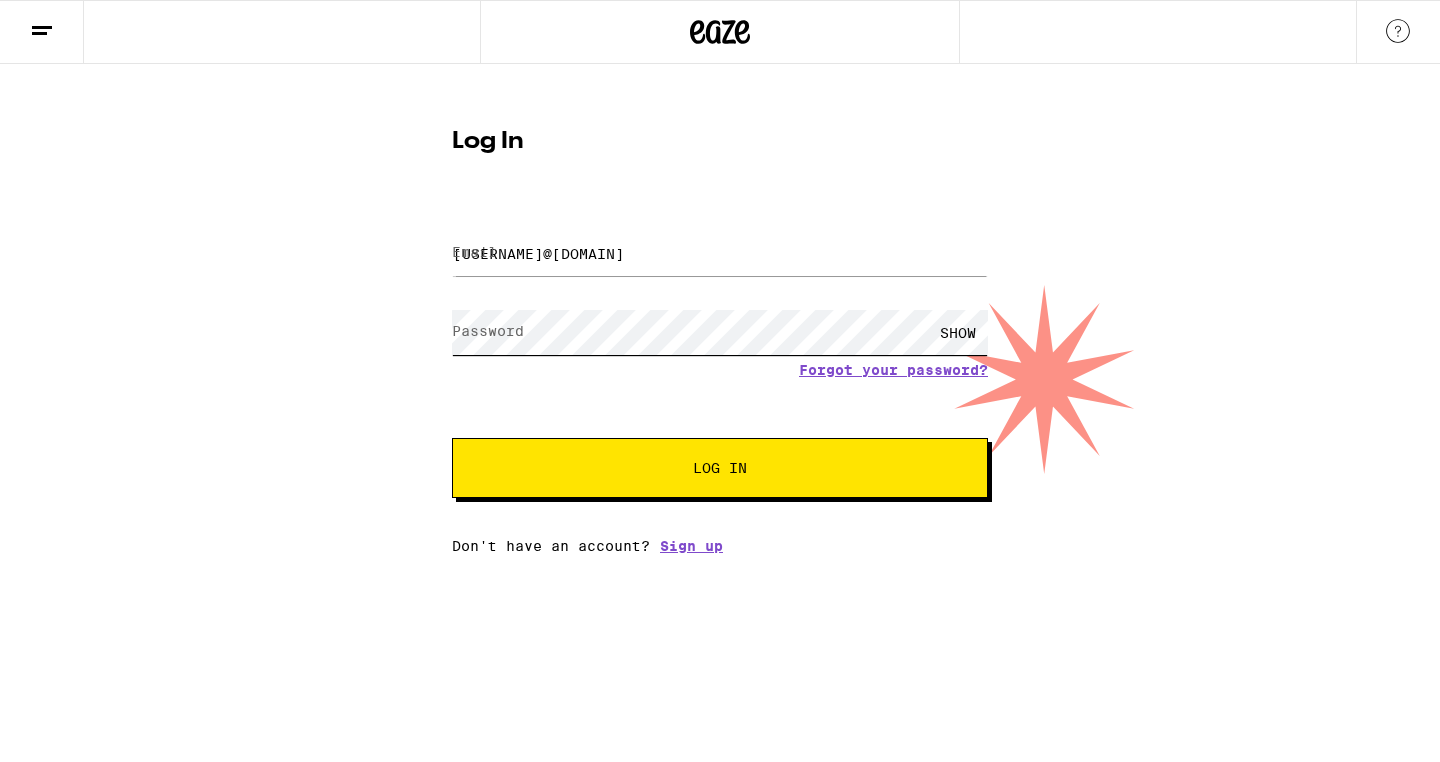 scroll, scrollTop: 0, scrollLeft: 0, axis: both 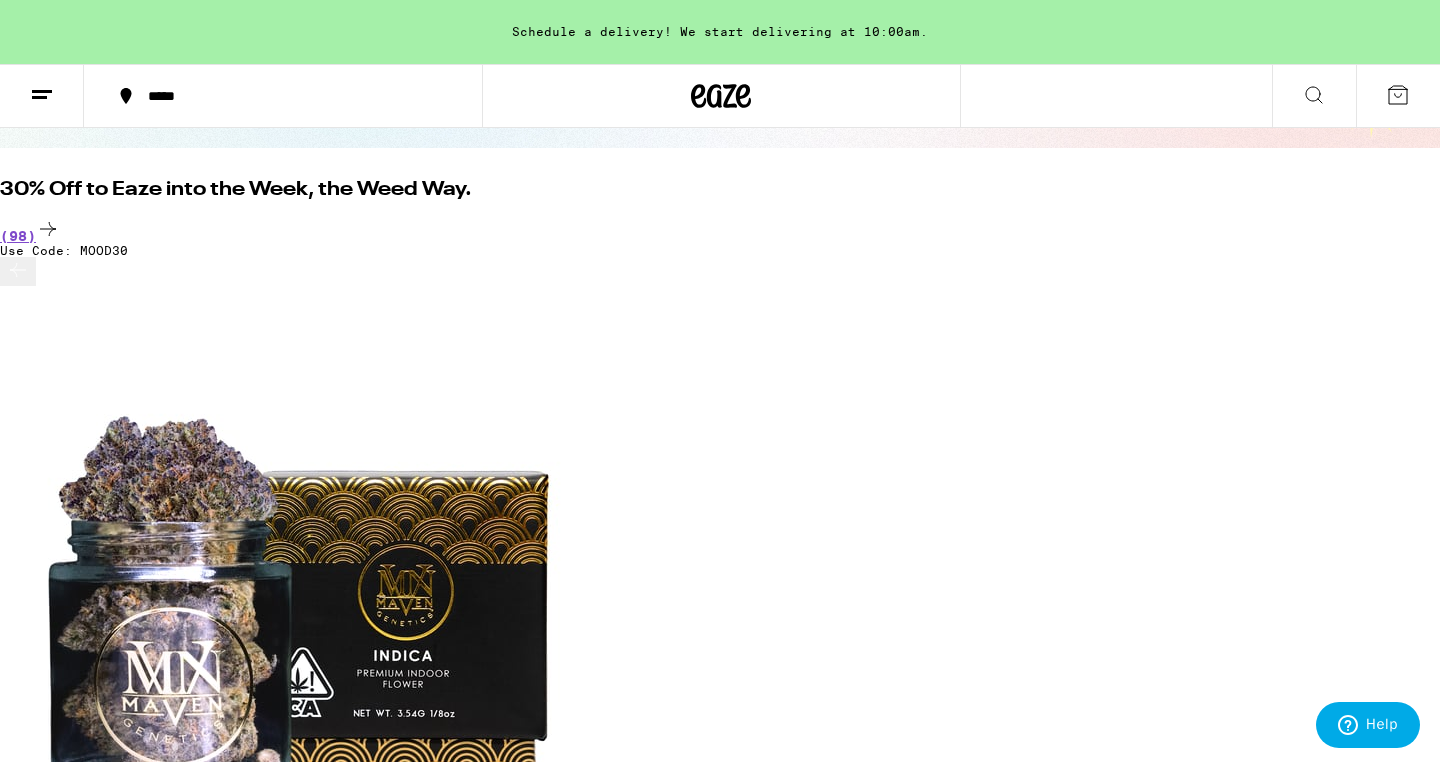click at bounding box center [300, 1352] 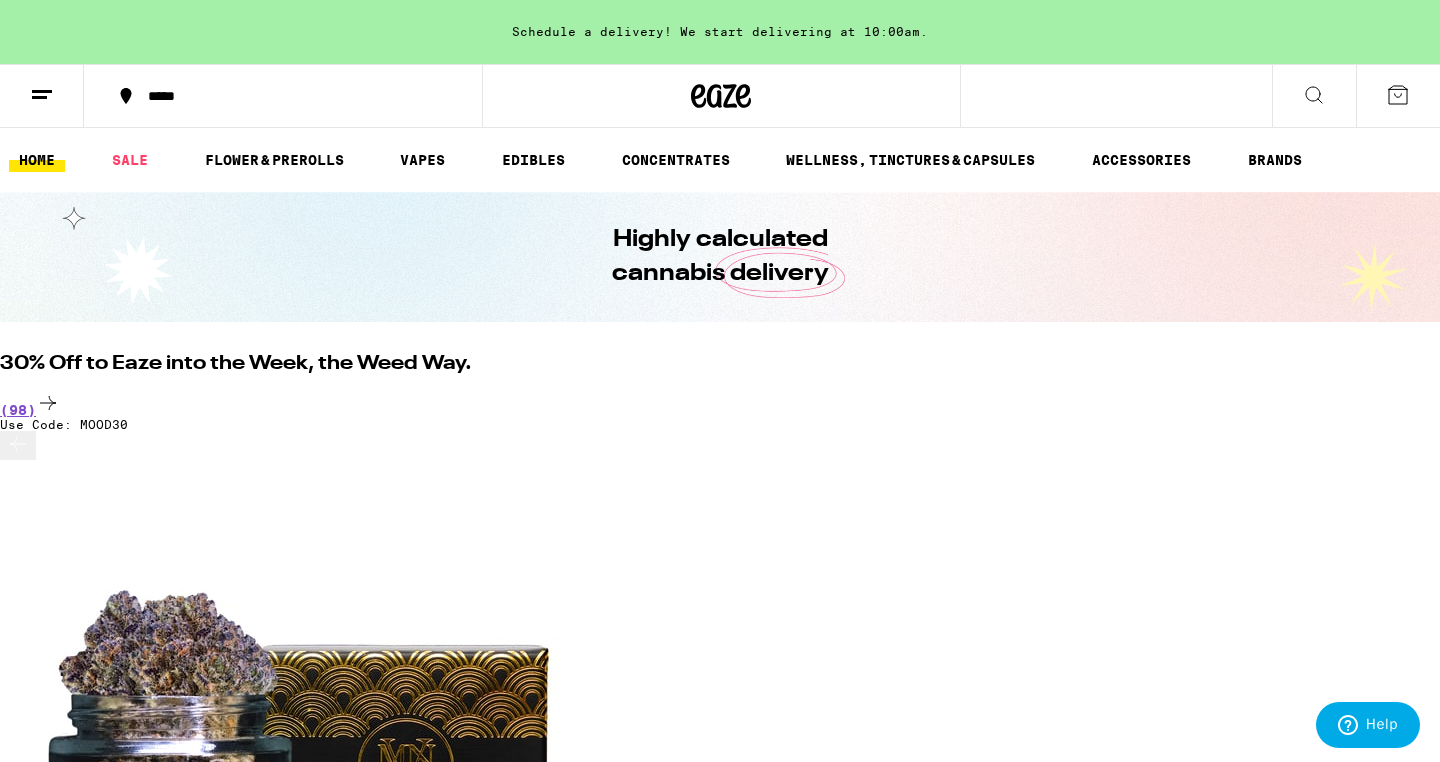 scroll, scrollTop: 0, scrollLeft: 0, axis: both 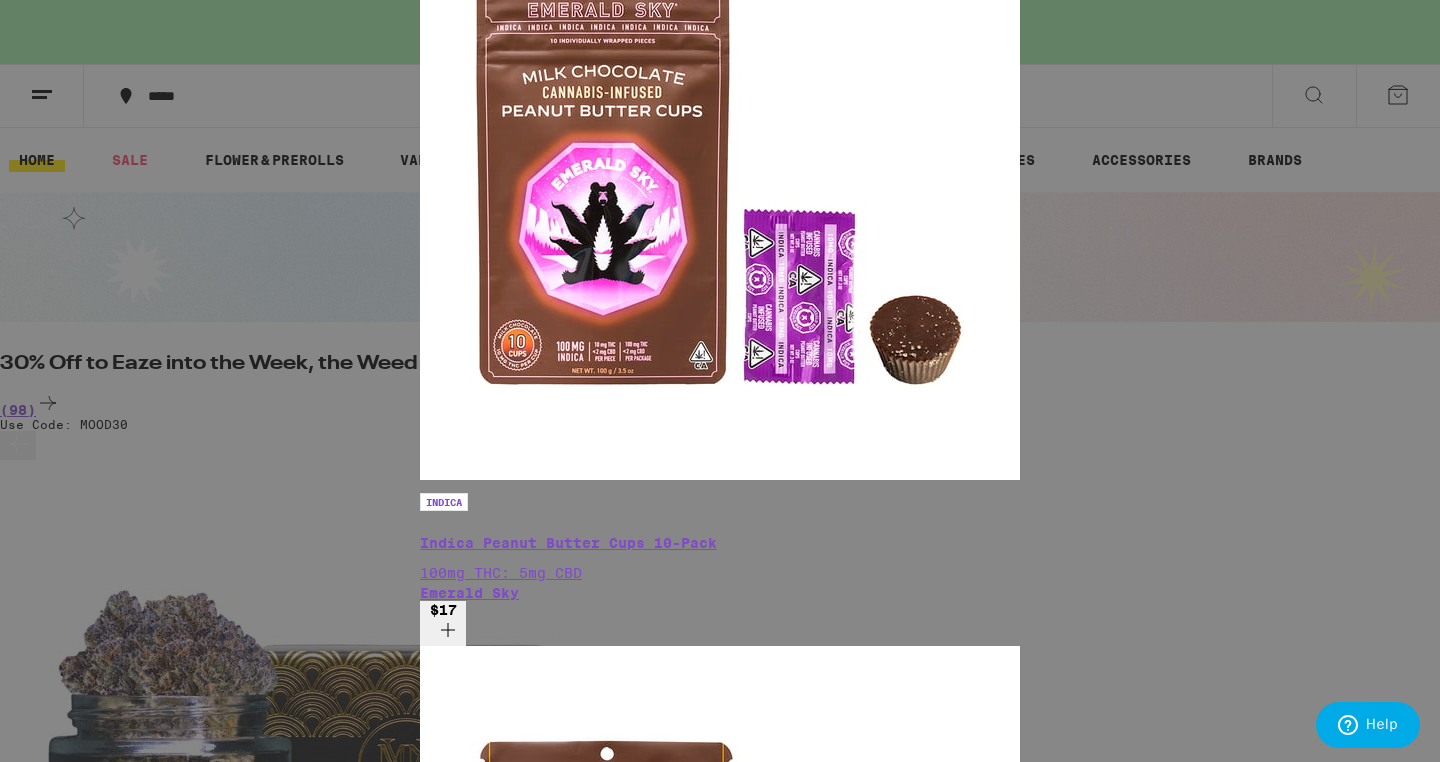 type on "[BRAND]" 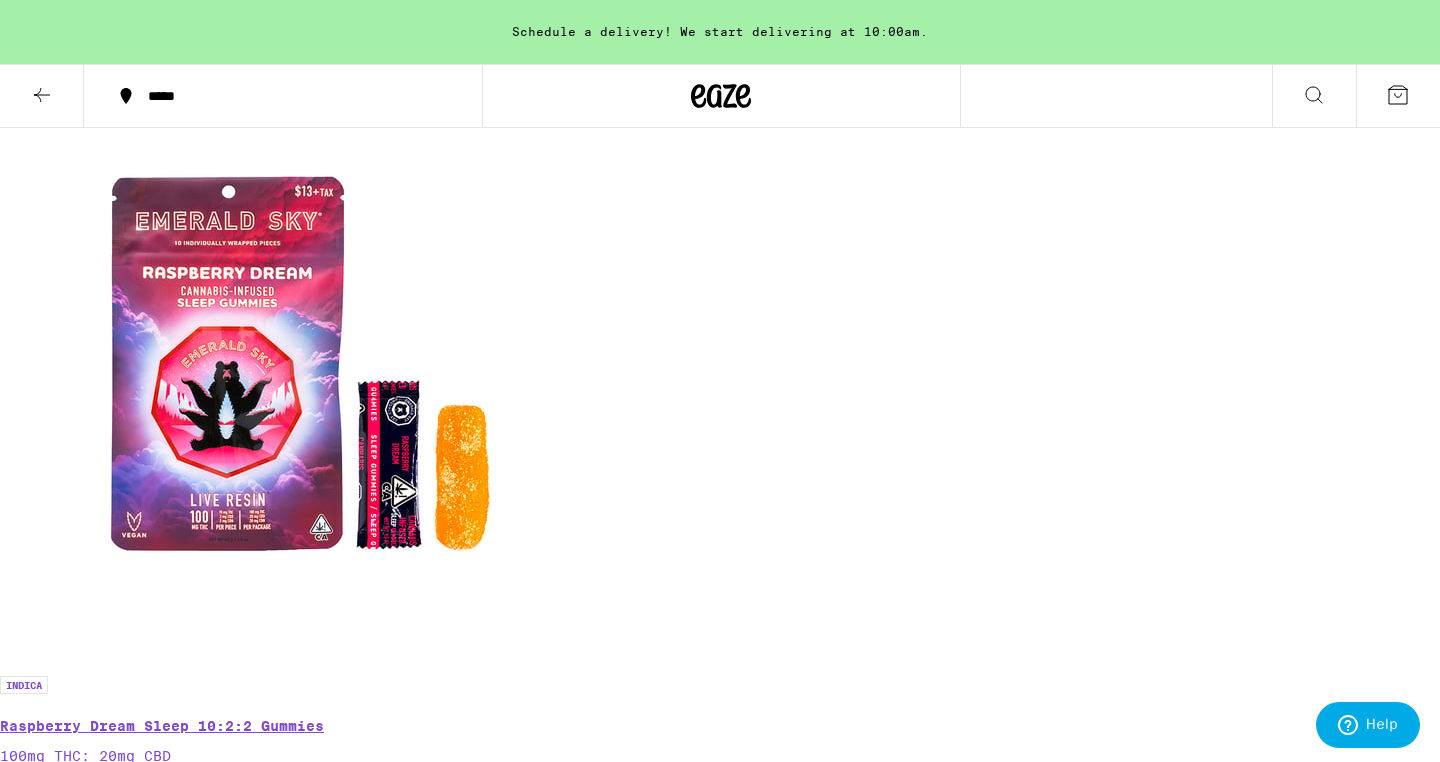 scroll, scrollTop: 1934, scrollLeft: 0, axis: vertical 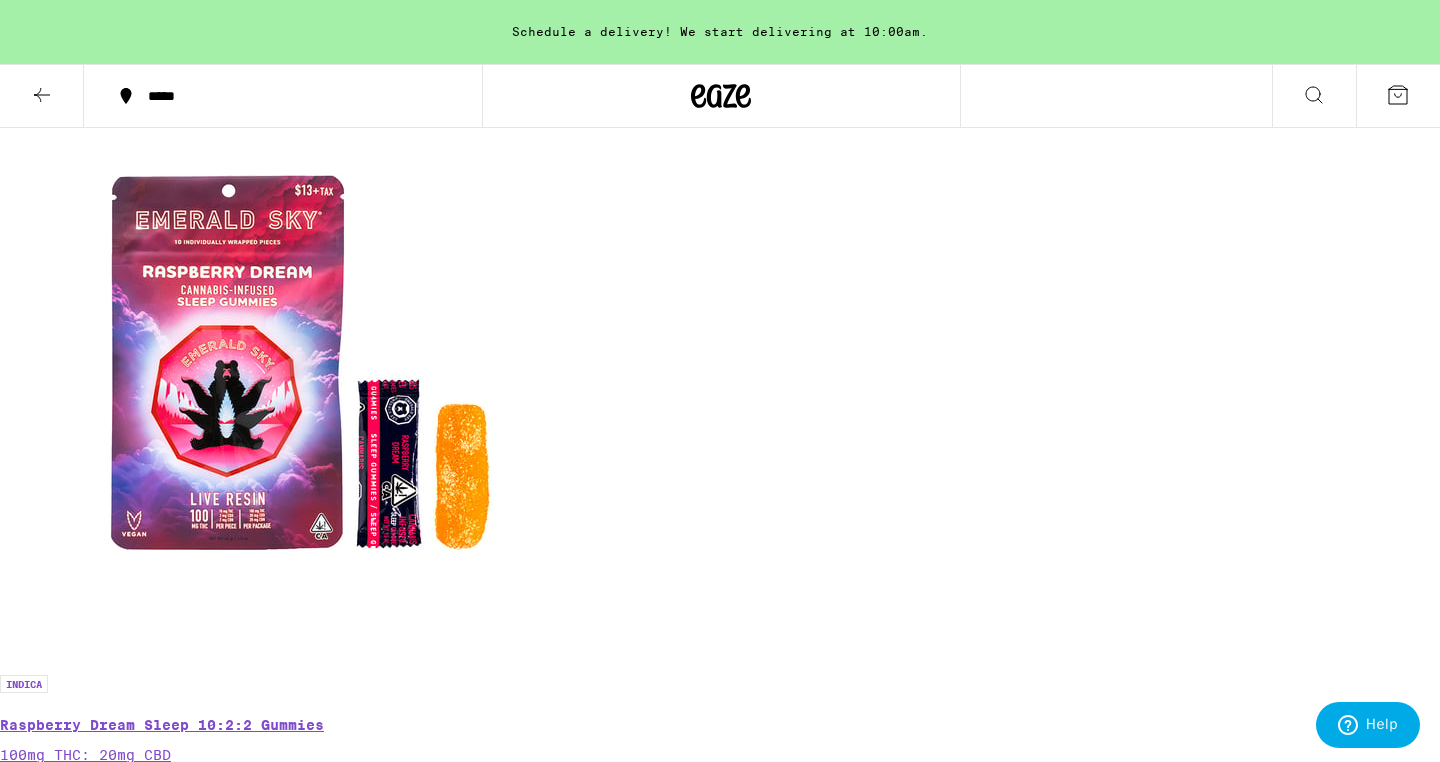 click on "Is [BRAND] strong?" at bounding box center (720, 11276) 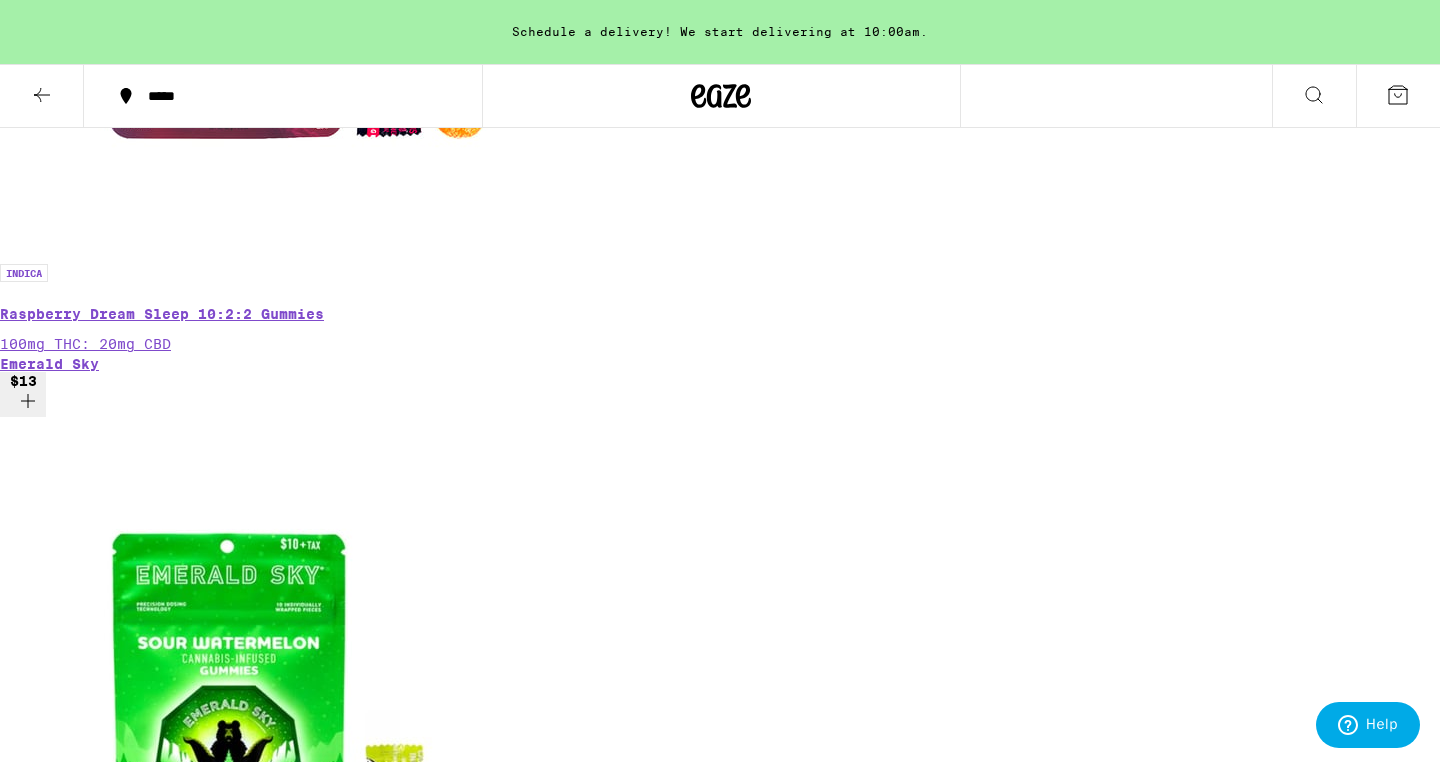 scroll, scrollTop: 2365, scrollLeft: 0, axis: vertical 